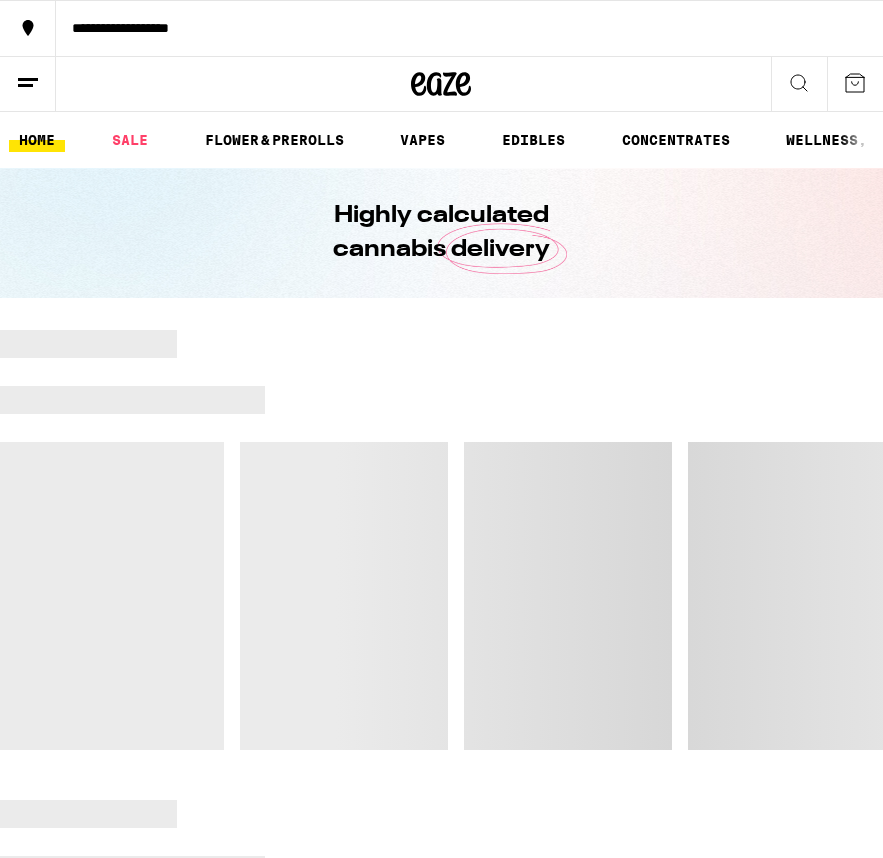scroll, scrollTop: 0, scrollLeft: 0, axis: both 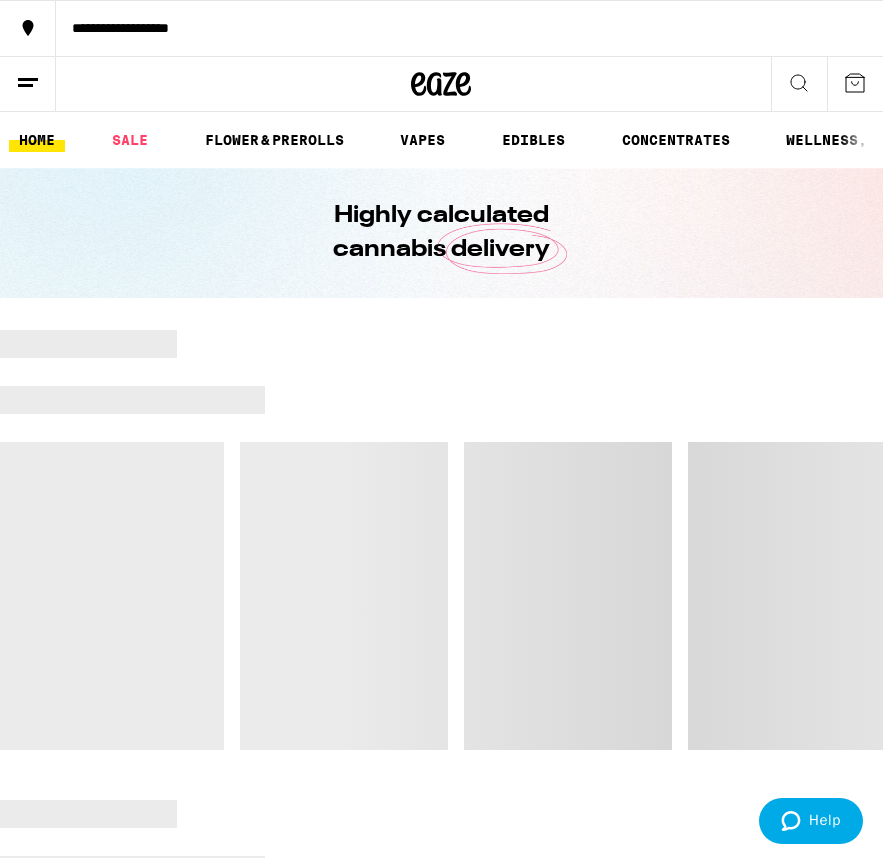 click 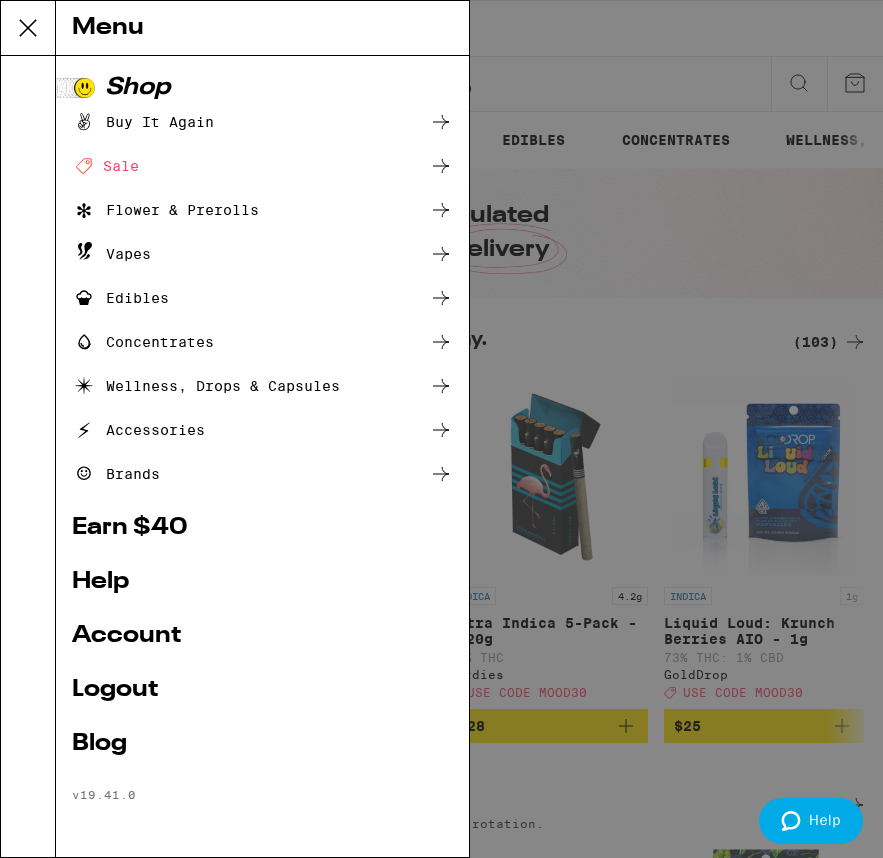 click on "Menu Shop Buy It Again Deal Created with Sketch. Sale Flower & Prerolls Vapes Edibles Concentrates Wellness, Drops & Capsules Accessories Brands Earn $ 40 Help Account Logout Blog v  19.41.0" at bounding box center [441, 429] 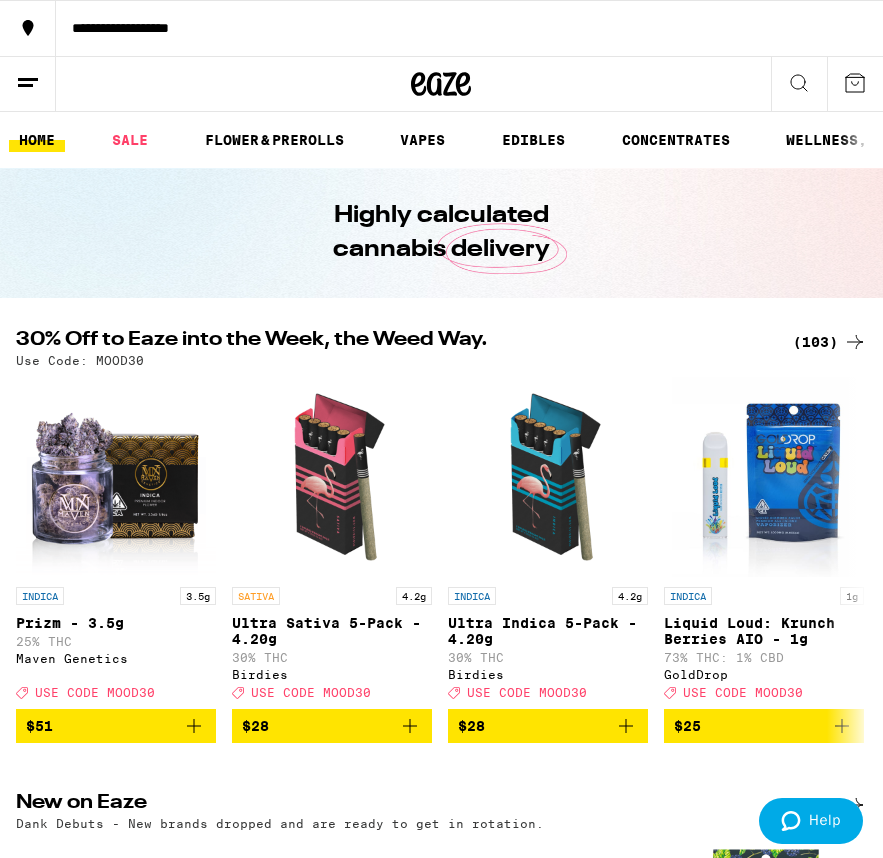 scroll, scrollTop: 0, scrollLeft: 0, axis: both 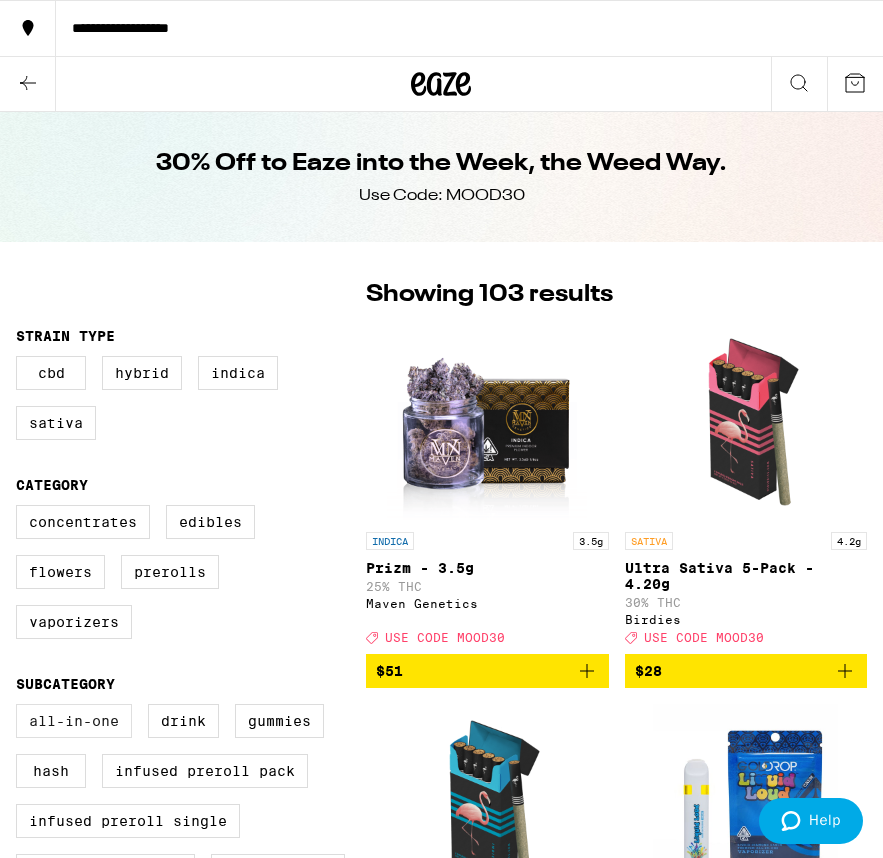 click on "All-In-One" at bounding box center (74, 721) 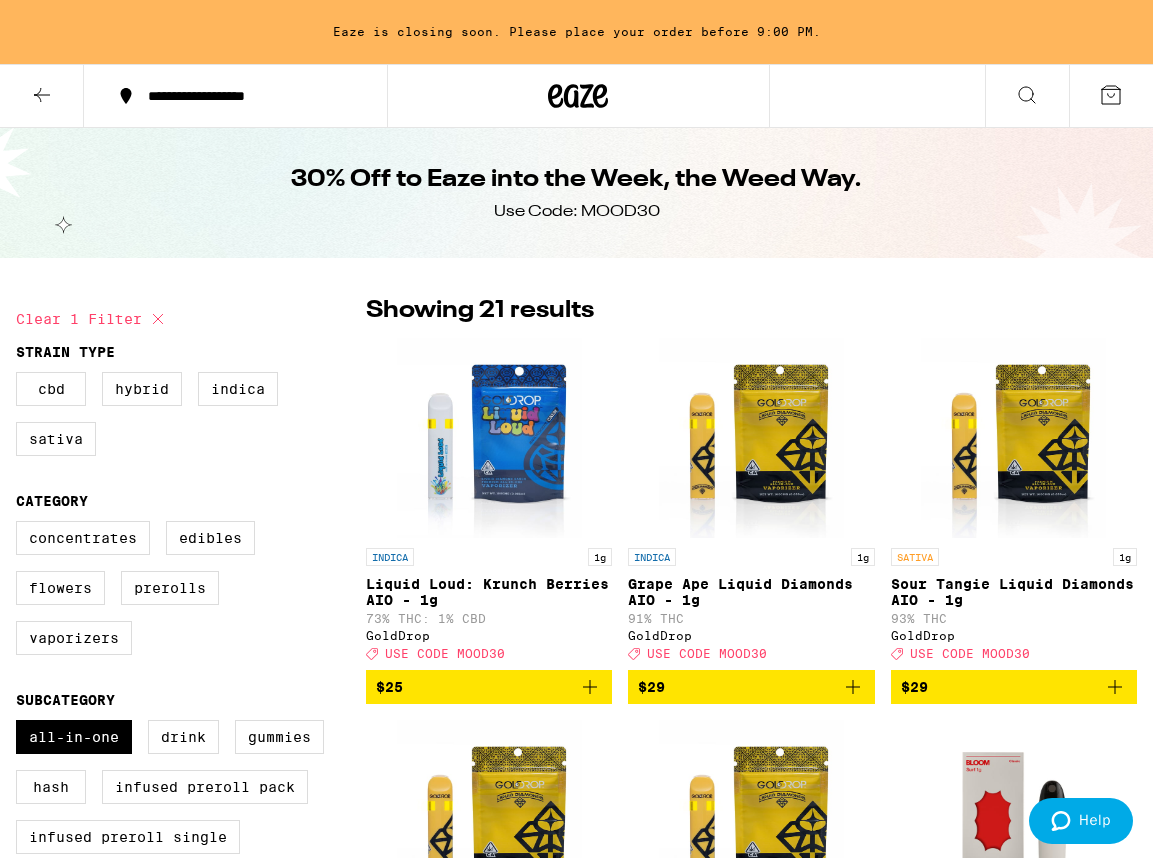 click 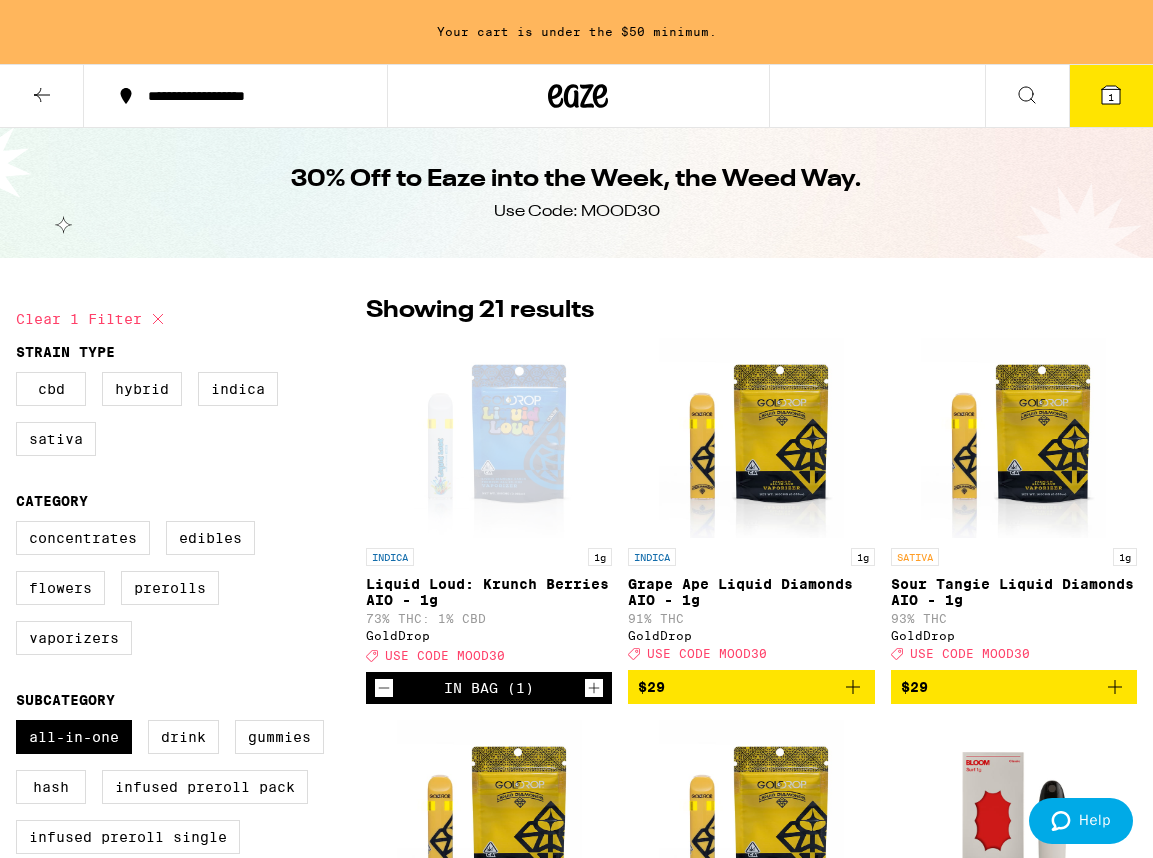 click 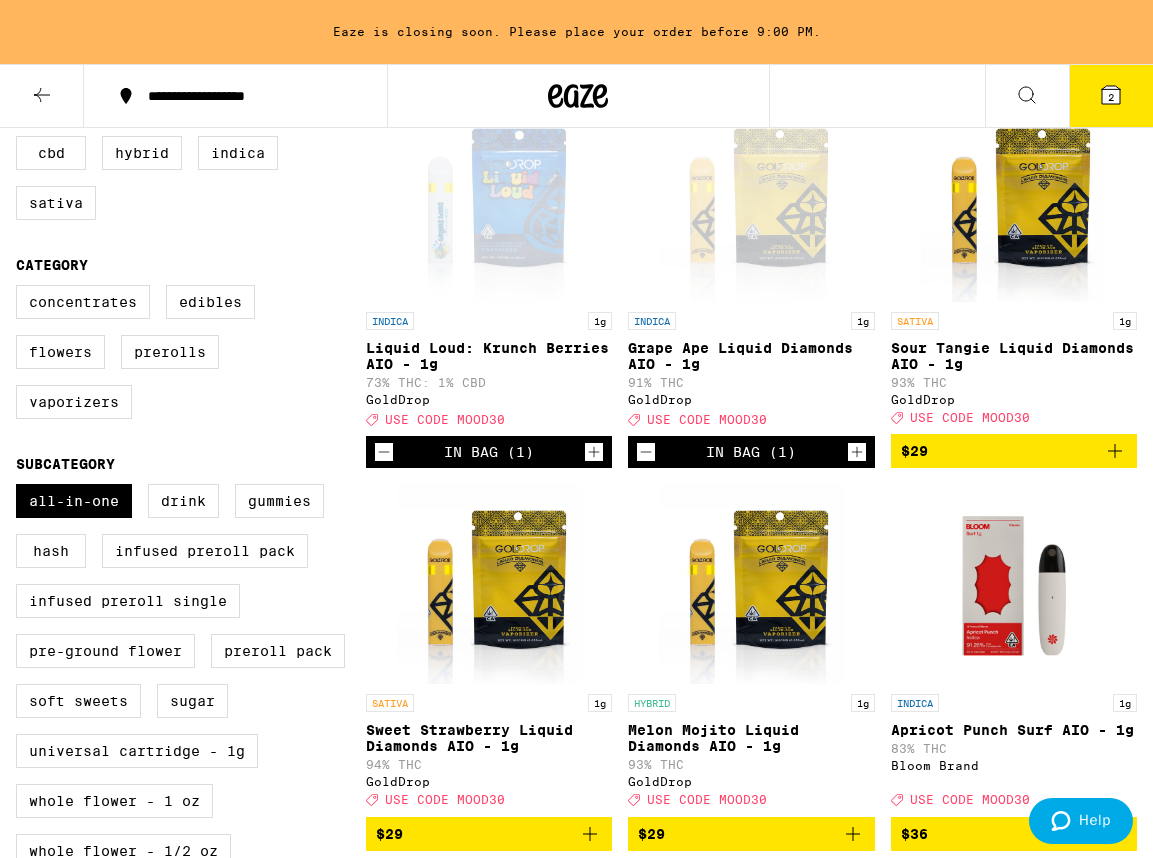 scroll, scrollTop: 267, scrollLeft: 0, axis: vertical 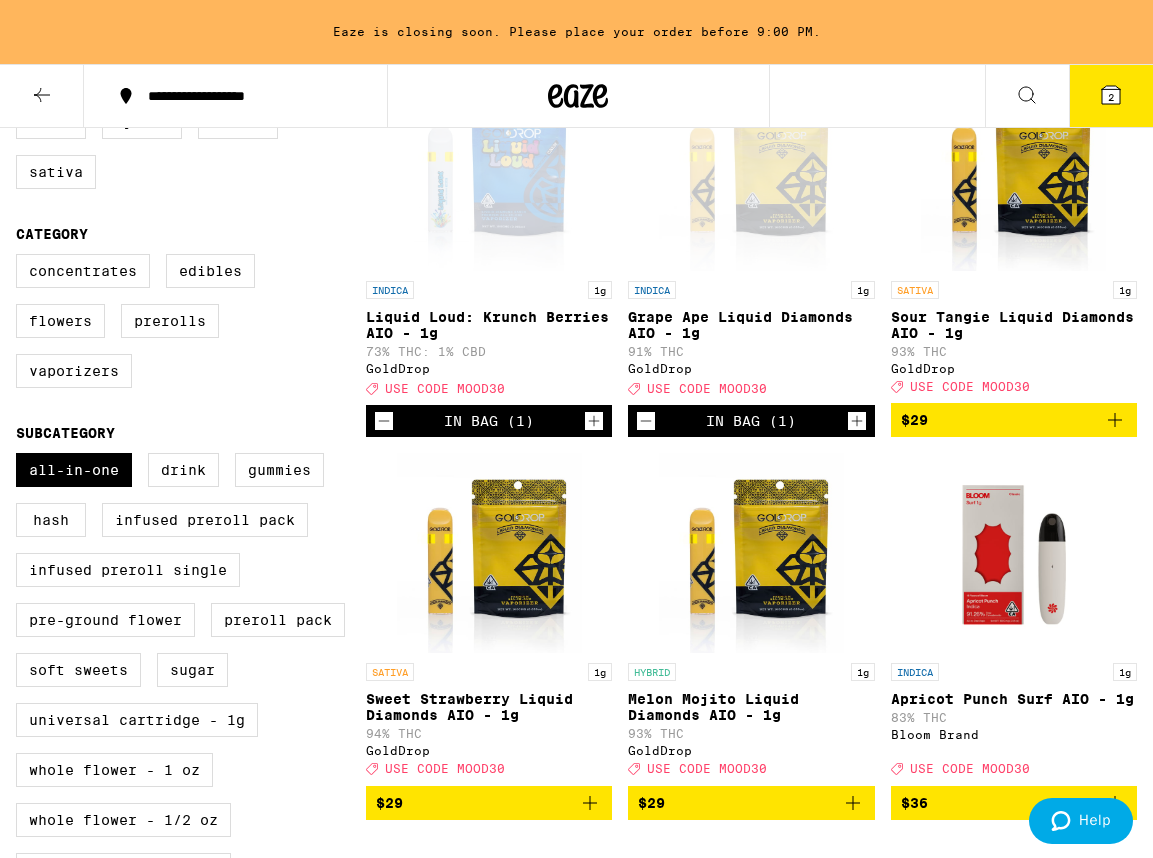 click 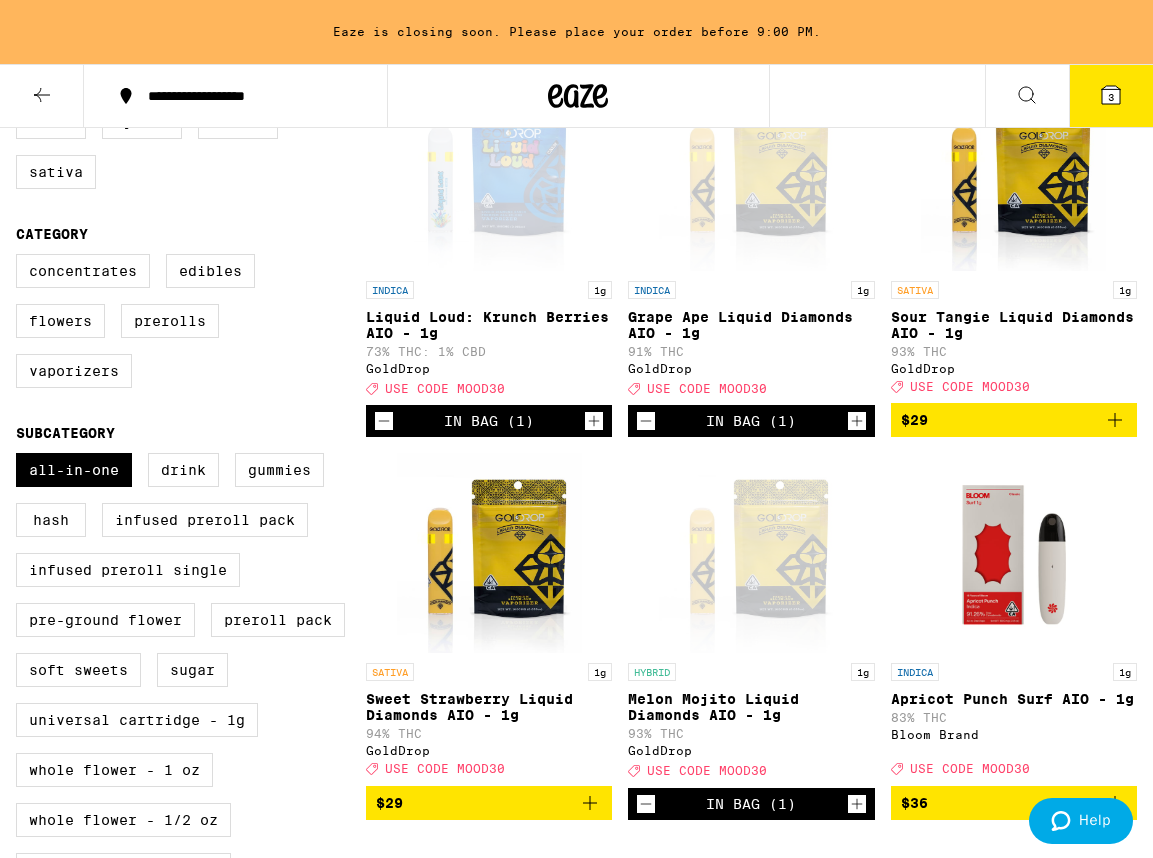 click 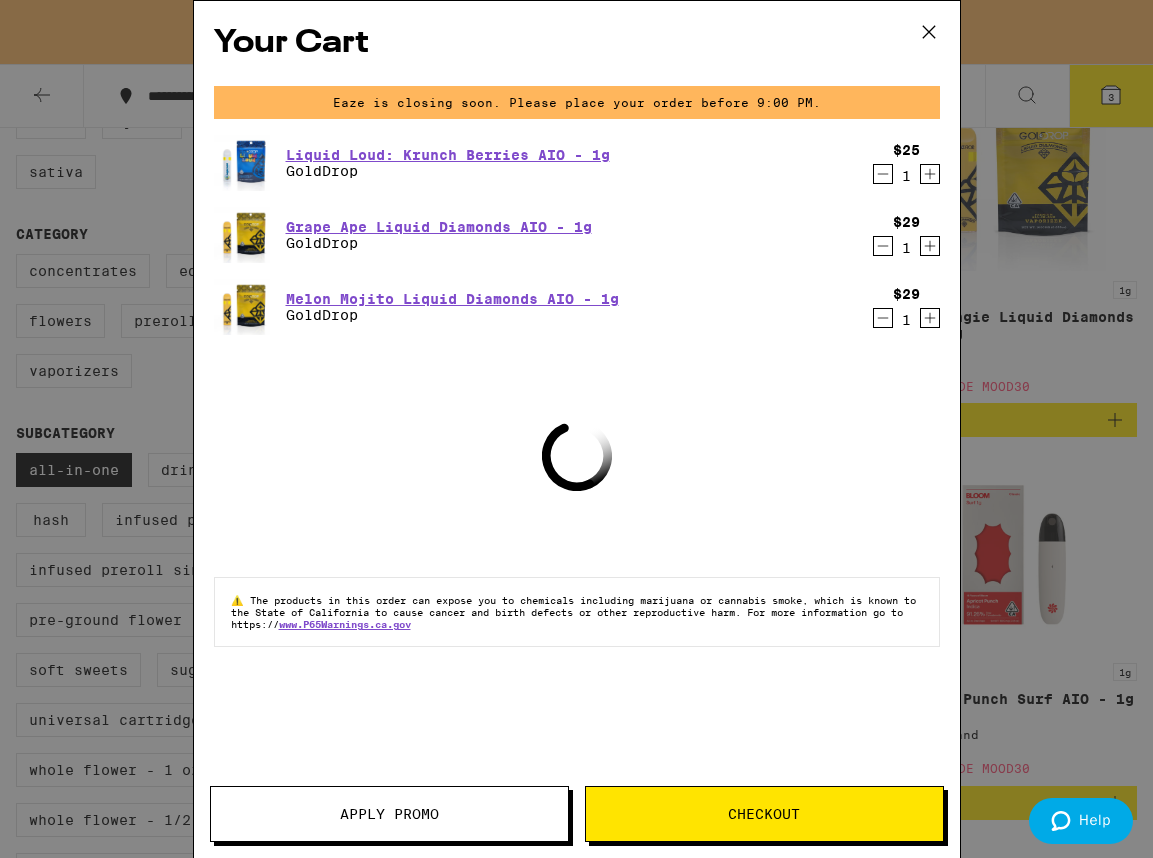 click on "Apply Promo" at bounding box center [389, 814] 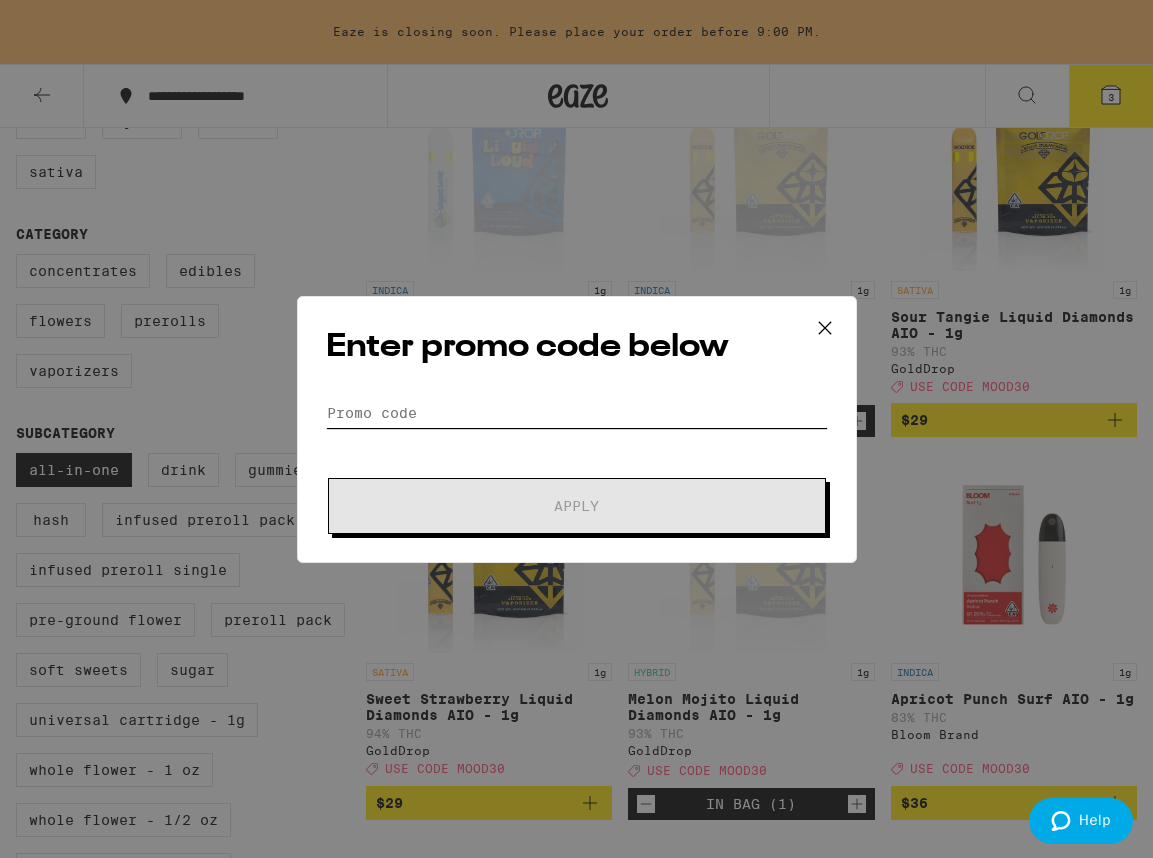 click on "Promo Code" at bounding box center (577, 413) 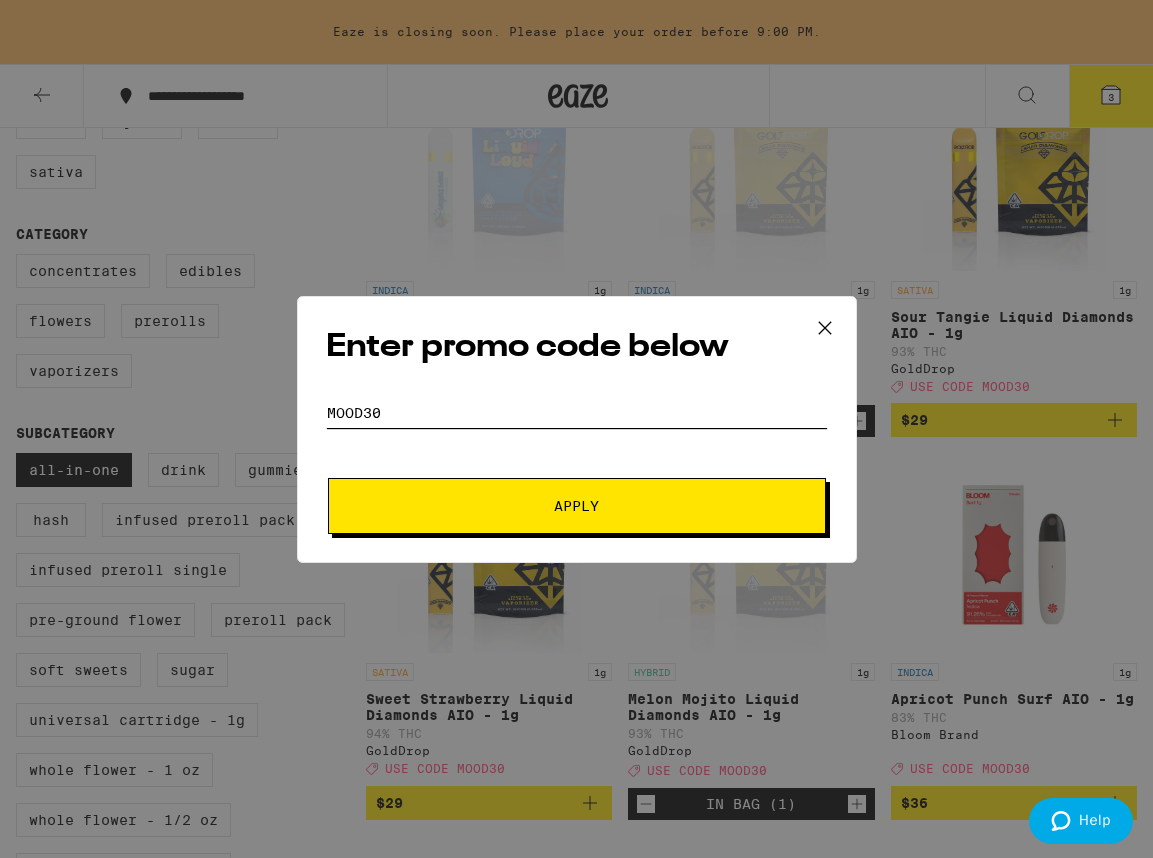 type on "mood30" 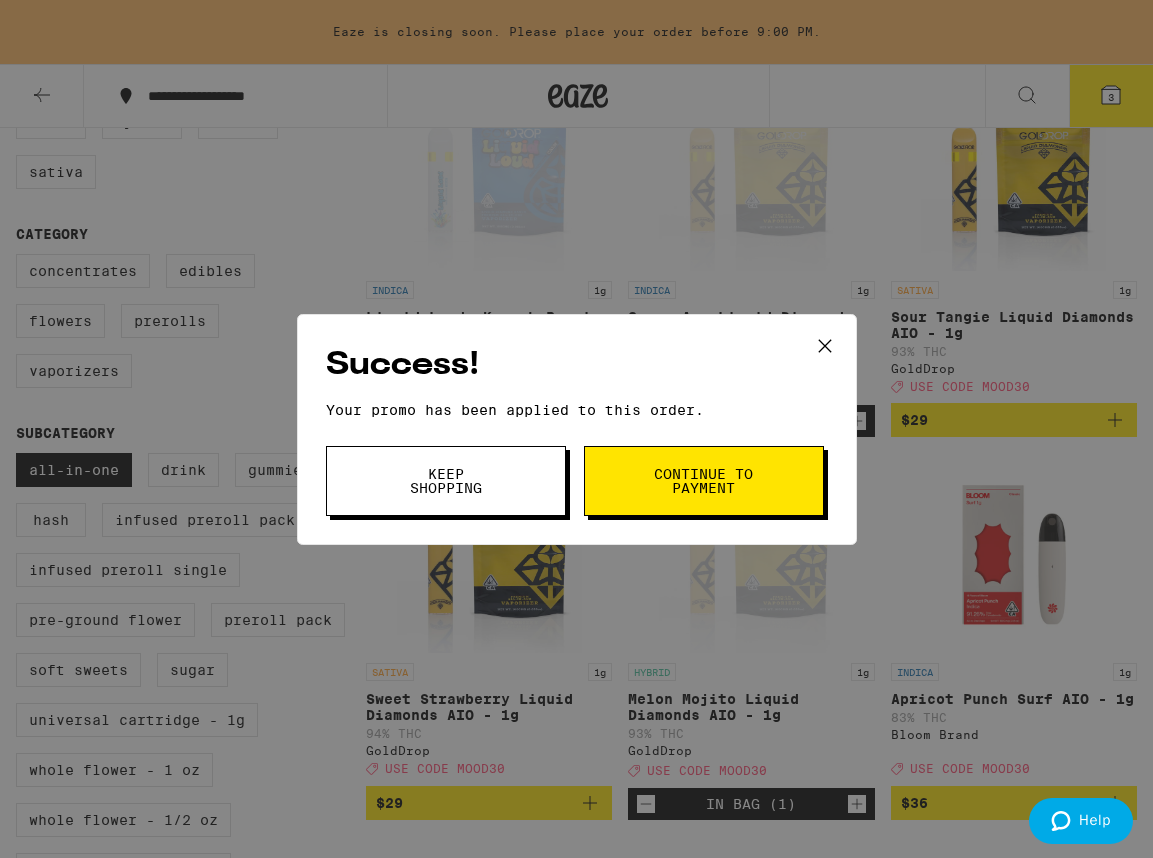 click on "Continue to payment" at bounding box center [704, 481] 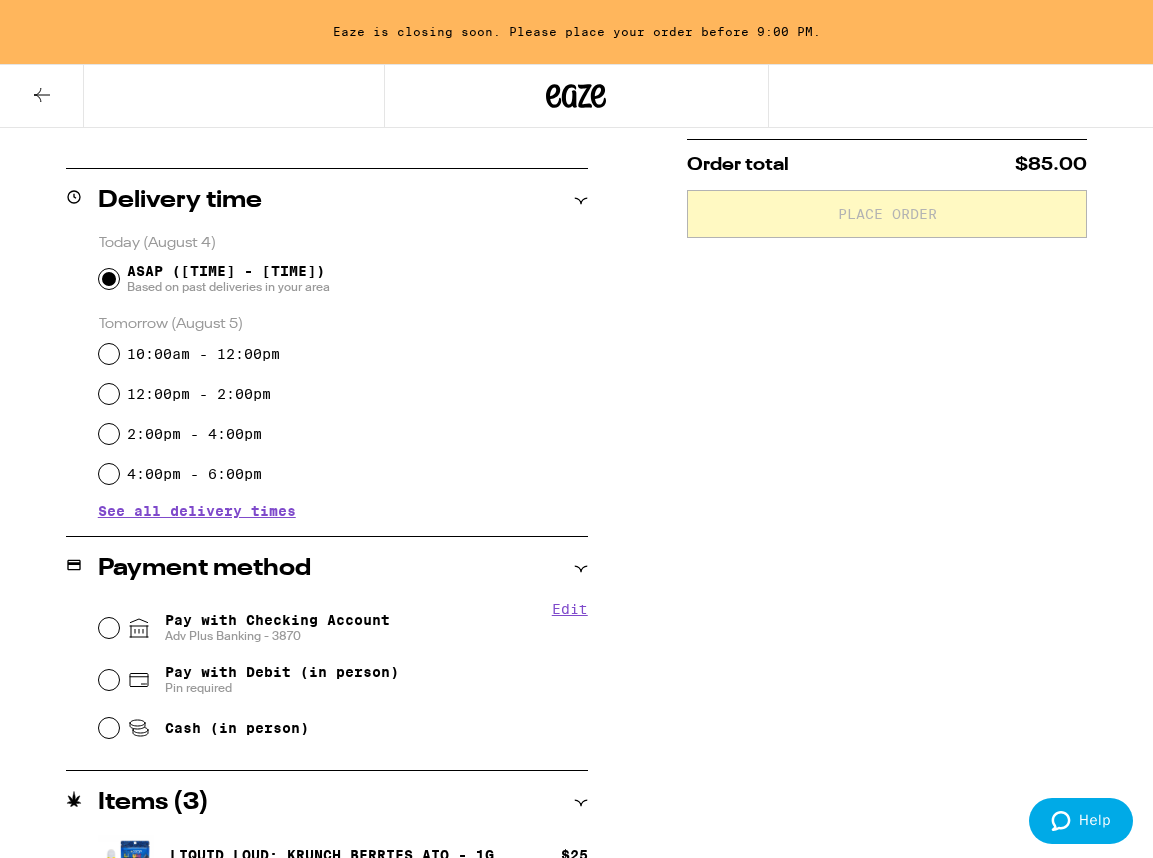 scroll, scrollTop: 463, scrollLeft: 0, axis: vertical 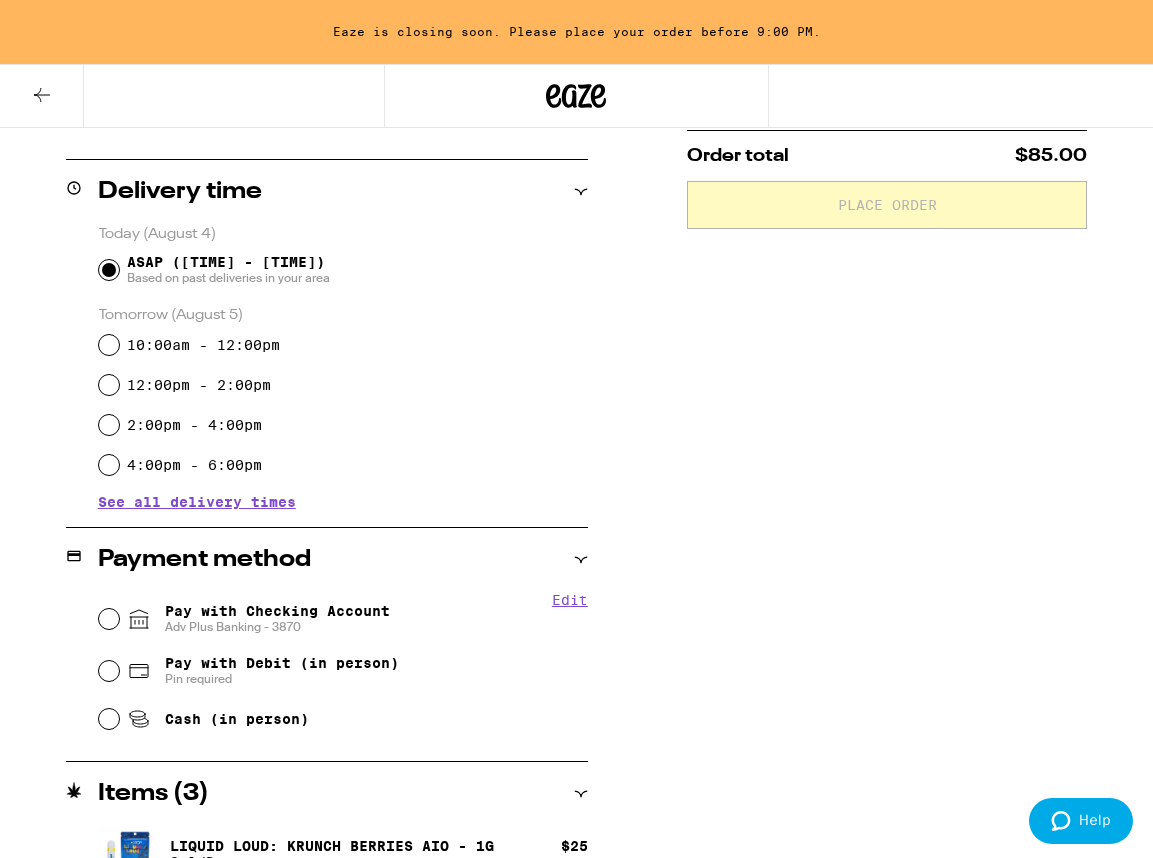 click on "Adv Plus Banking - 3870" at bounding box center [277, 627] 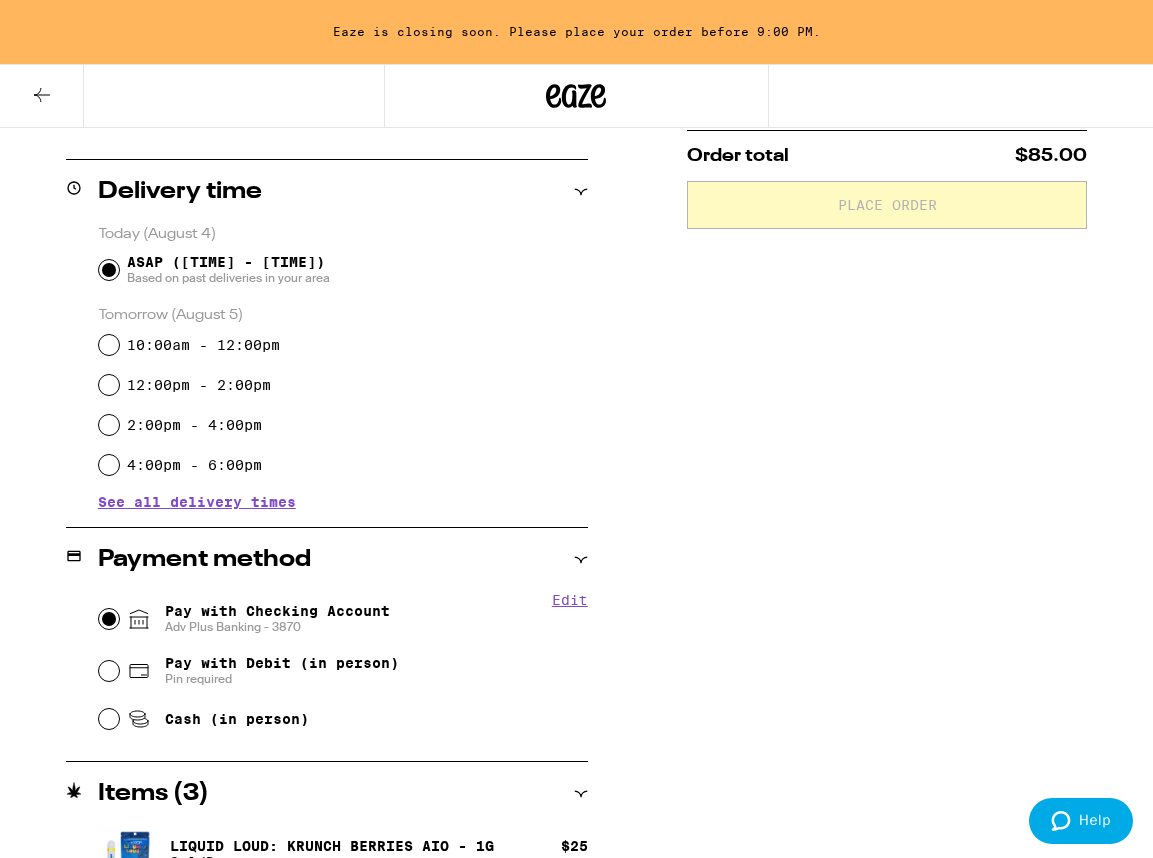click on "Pay with Checking Account Adv Plus Banking - [ACCOUNT_NUMBER]" at bounding box center [109, 619] 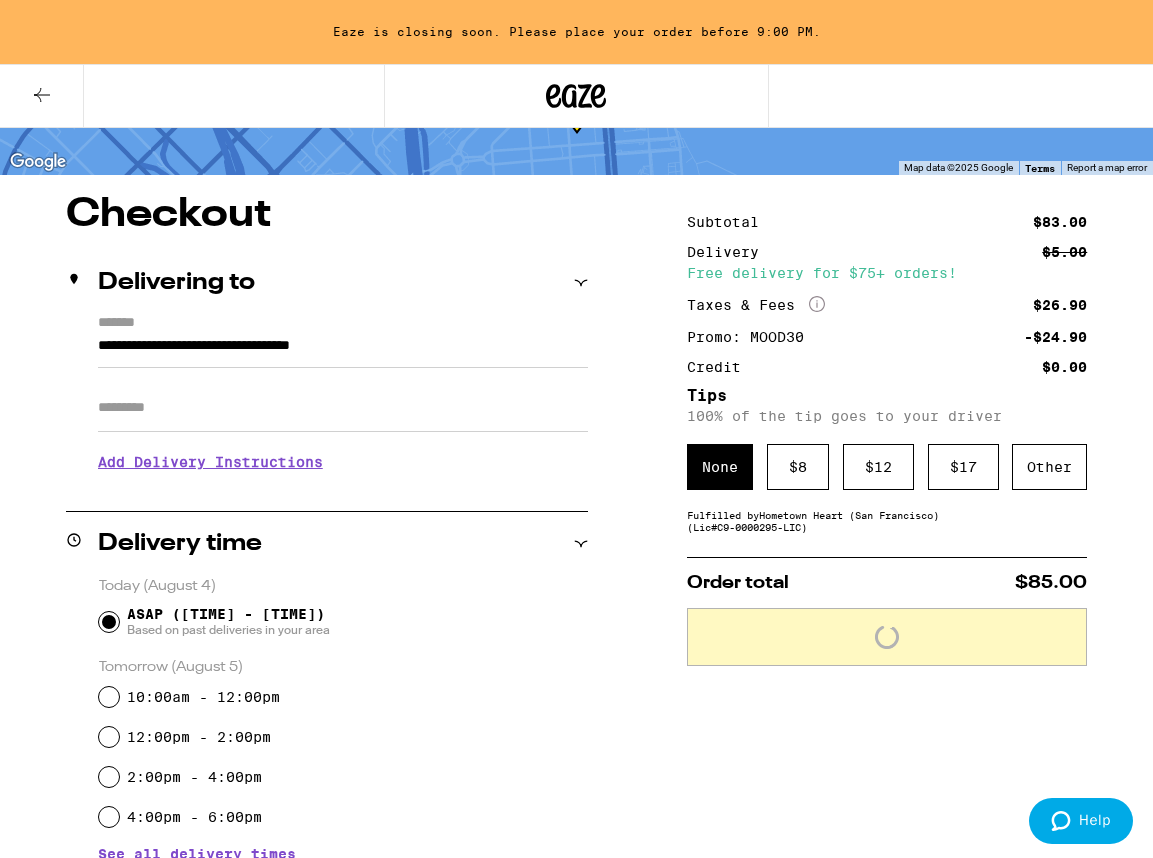 scroll, scrollTop: 0, scrollLeft: 0, axis: both 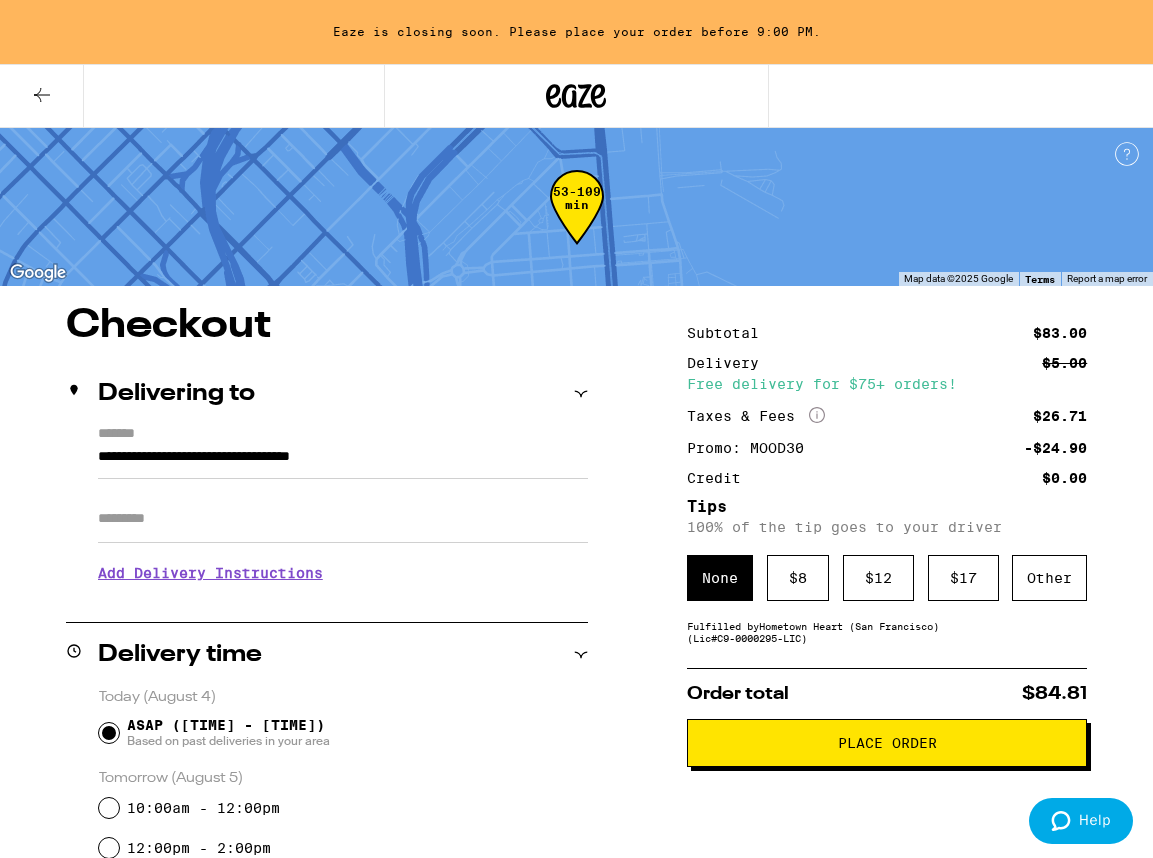 click on "Subtotal $83.00 Delivery $5.00 Free delivery for $75+ orders! Taxes & Fees More Info $26.71 Promo: MOOD30 -$24.90 Credit $0.00 Tips 100% of the tip goes to your driver None $ 8 $ 12 $ 17 Other Fulfilled by Hometown Heart ([CITY]) (Lic# C9-0000295-LIC ) Order total $84.81 Place Order" at bounding box center [887, 938] 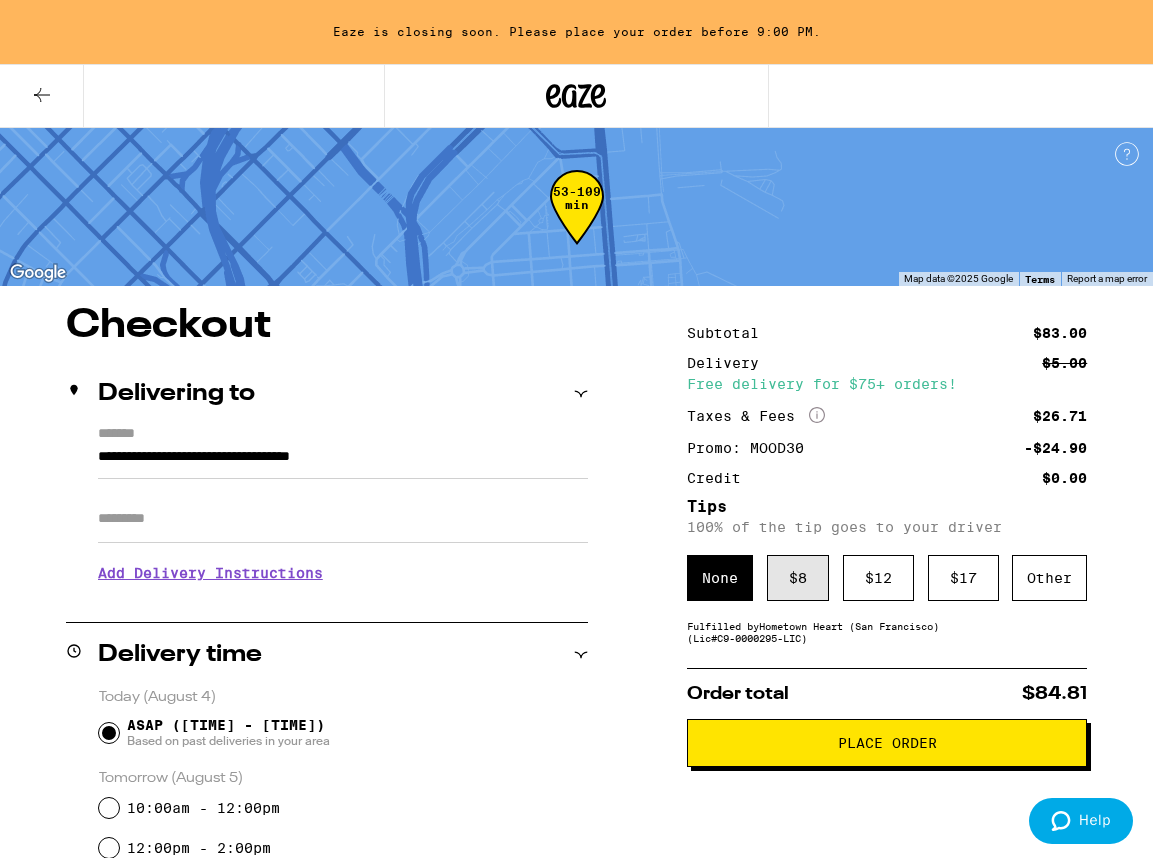 click on "$ 8" at bounding box center (798, 578) 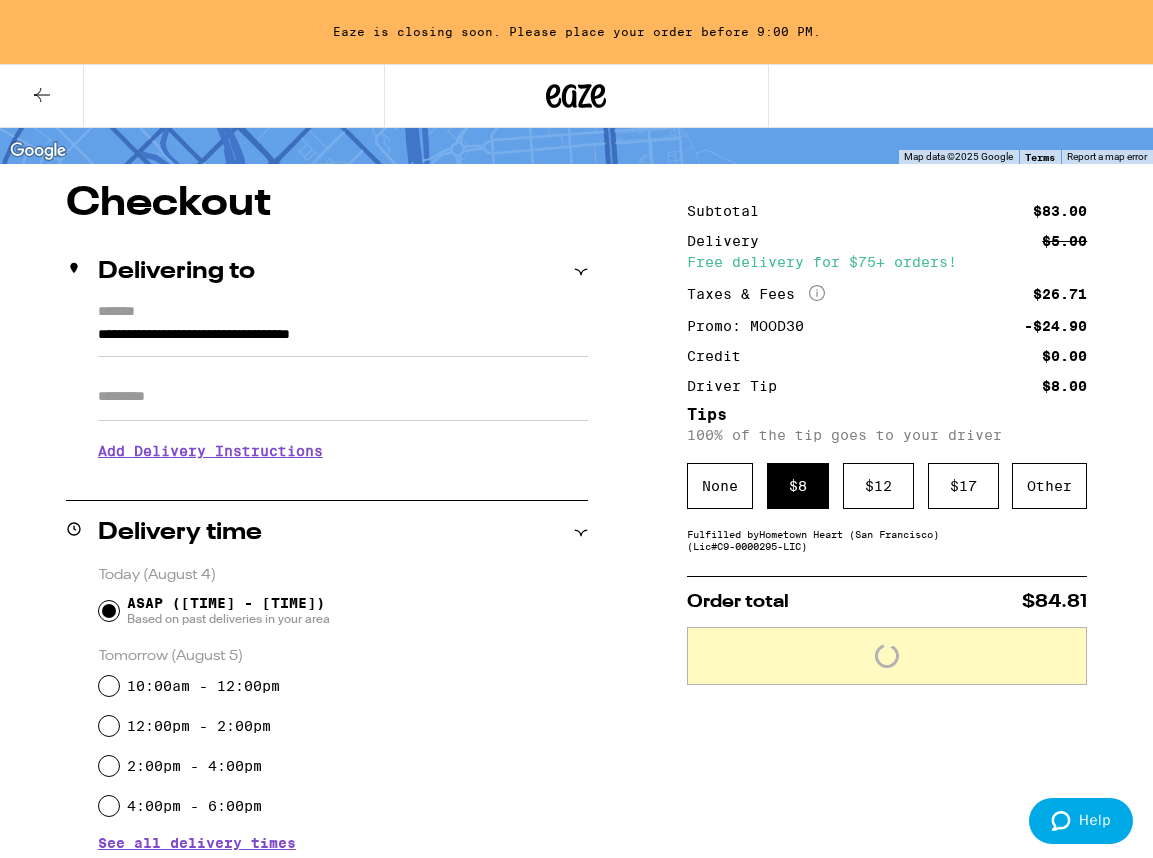 scroll, scrollTop: 128, scrollLeft: 0, axis: vertical 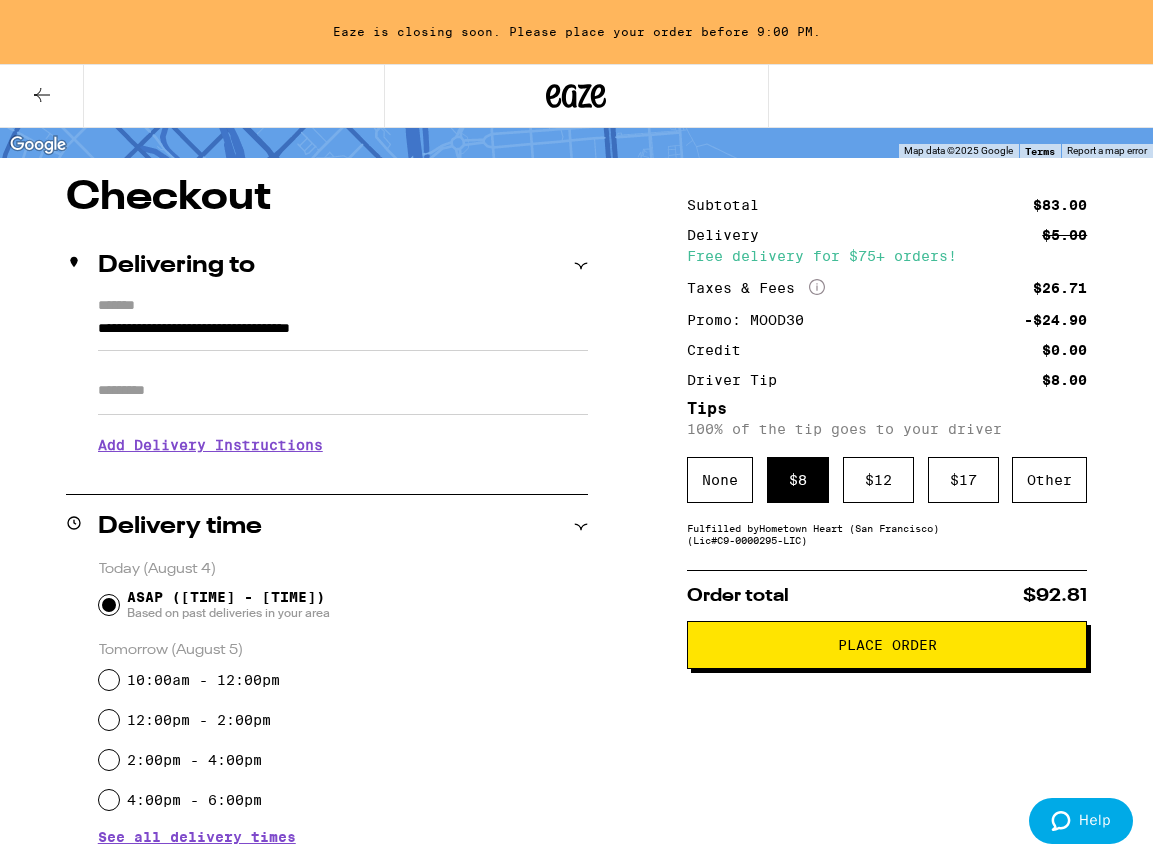 click on "Place Order" at bounding box center (887, 645) 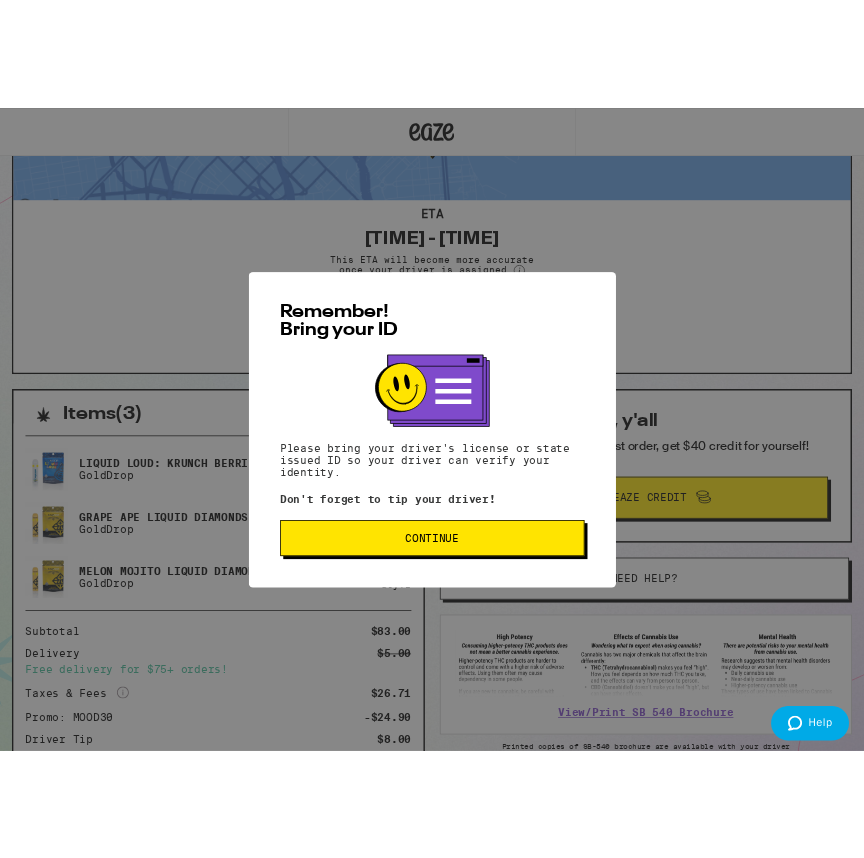 scroll, scrollTop: 0, scrollLeft: 0, axis: both 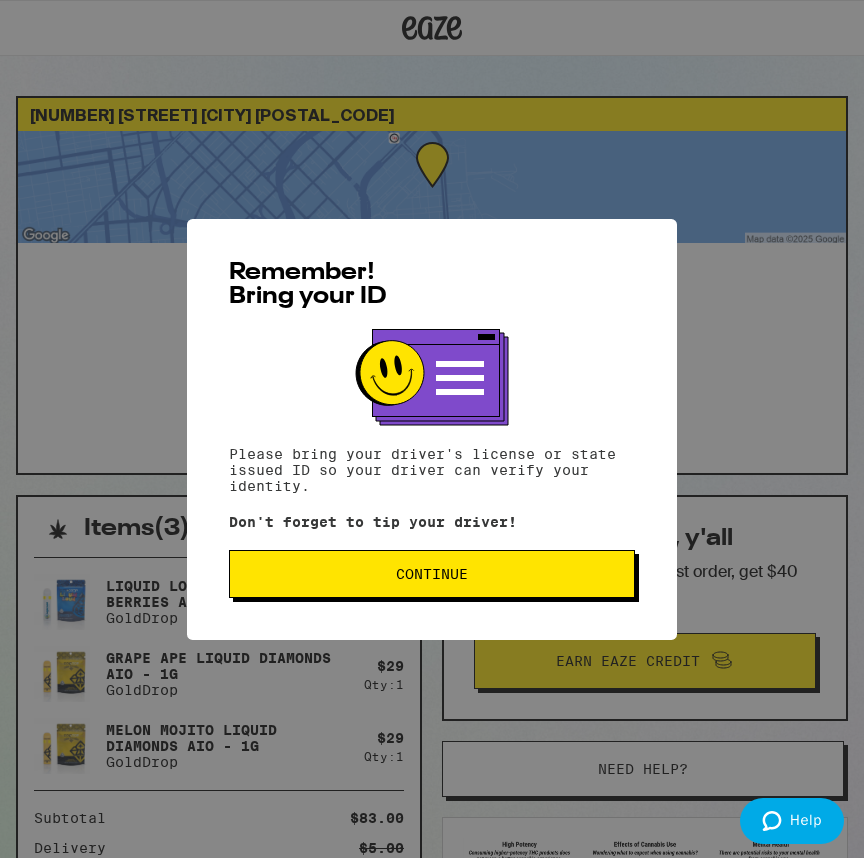 click on "Continue" at bounding box center [432, 574] 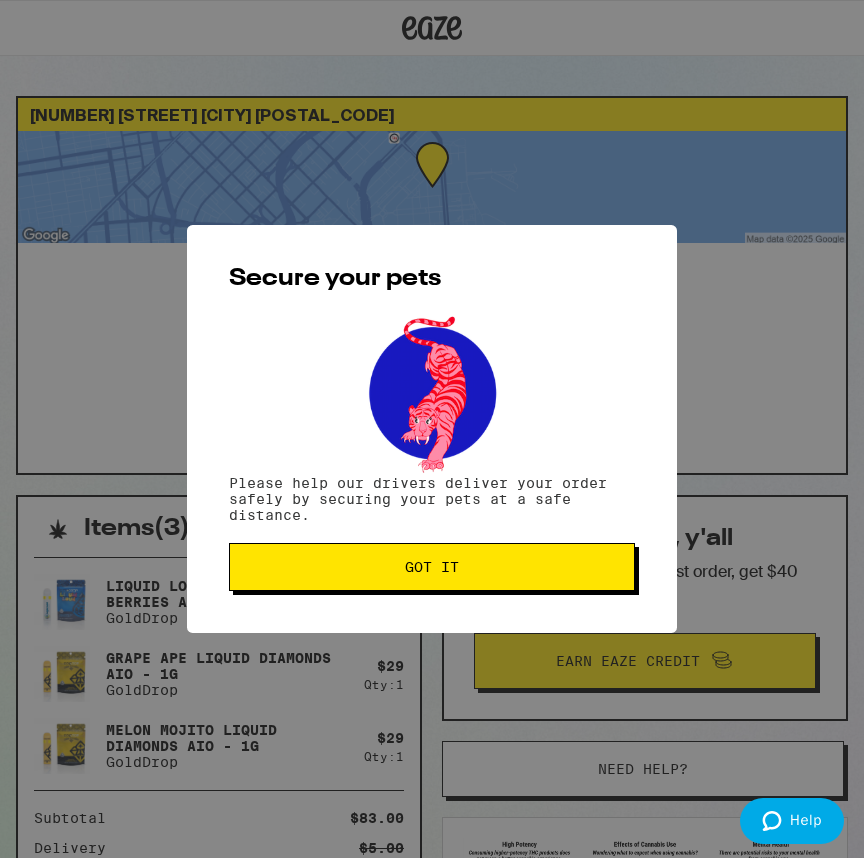 click on "Got it" at bounding box center [432, 567] 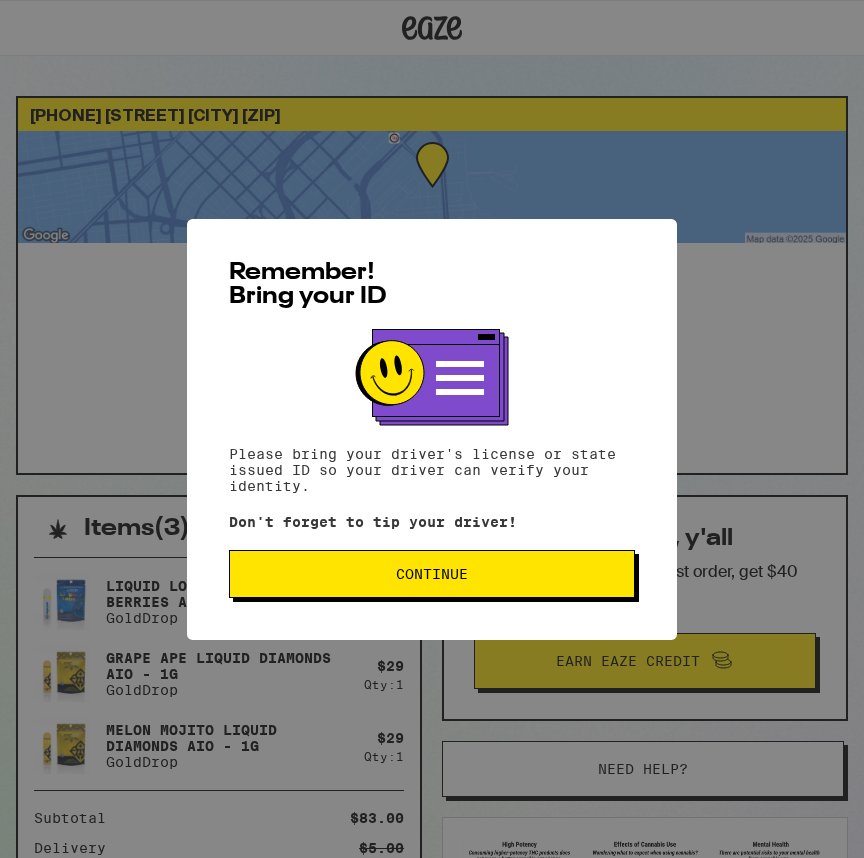 scroll, scrollTop: 0, scrollLeft: 0, axis: both 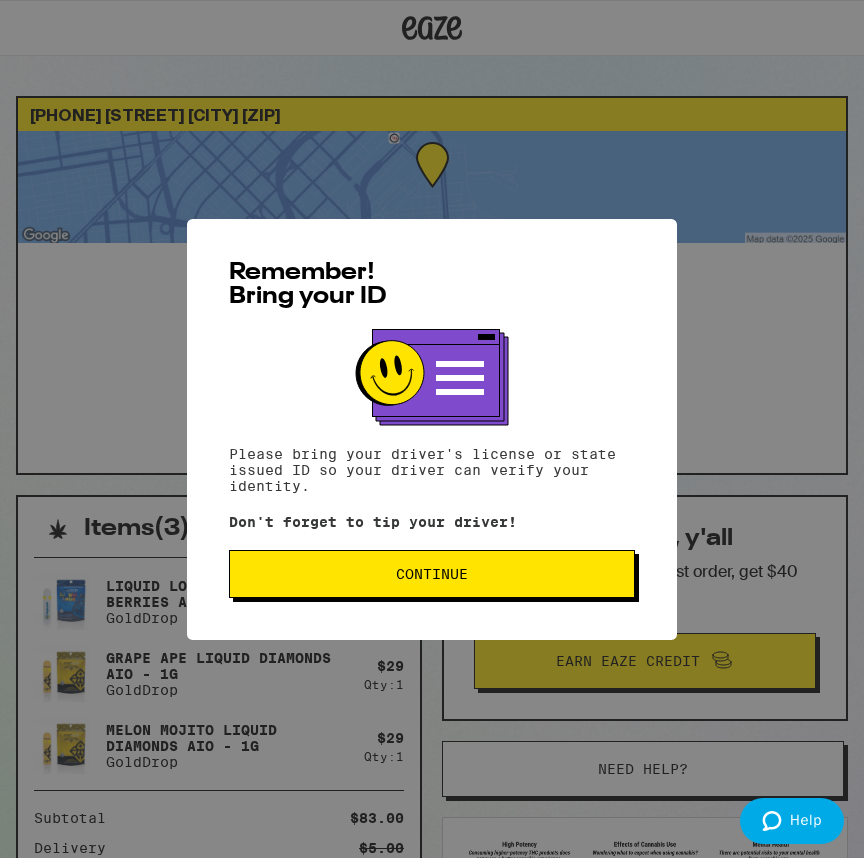 click on "Continue" at bounding box center [432, 574] 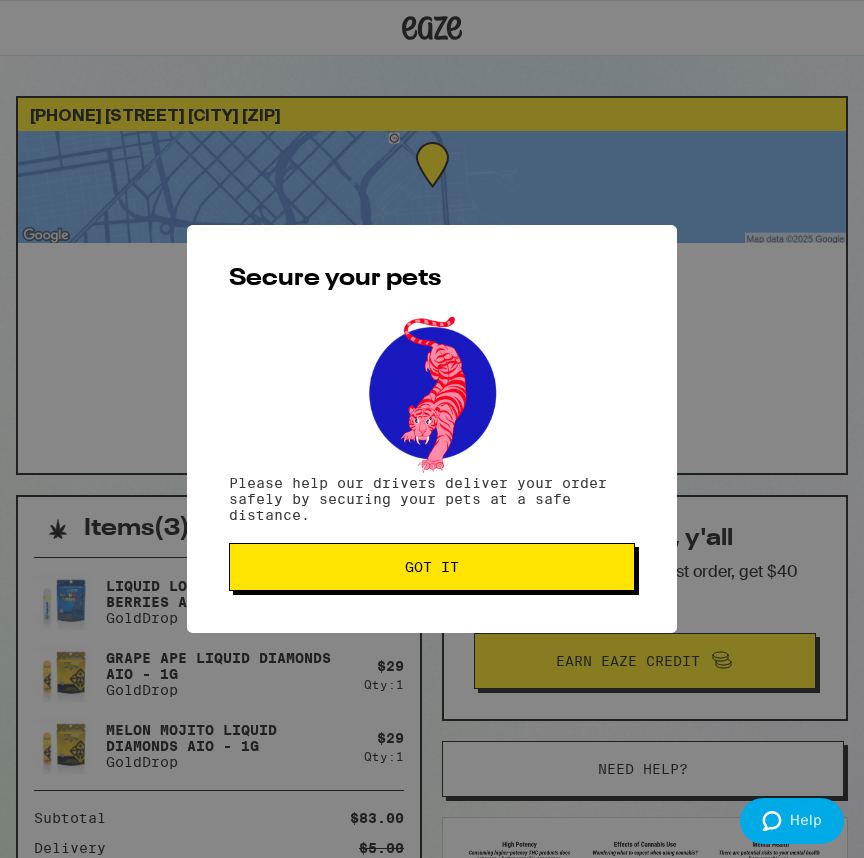 click on "Got it" at bounding box center (432, 567) 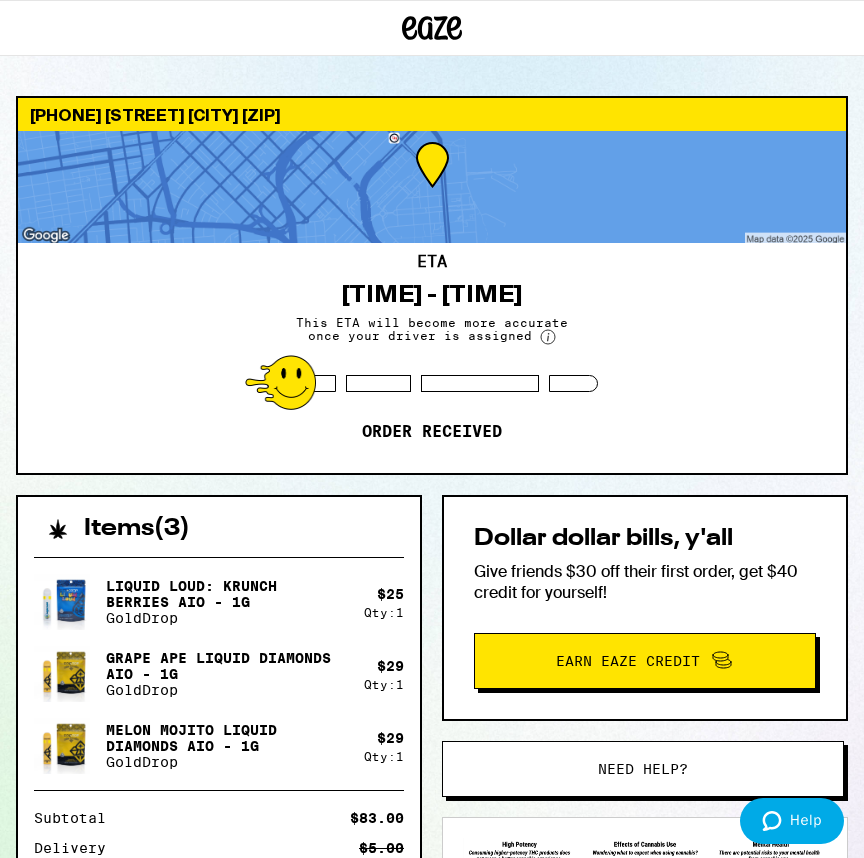scroll, scrollTop: 0, scrollLeft: 0, axis: both 